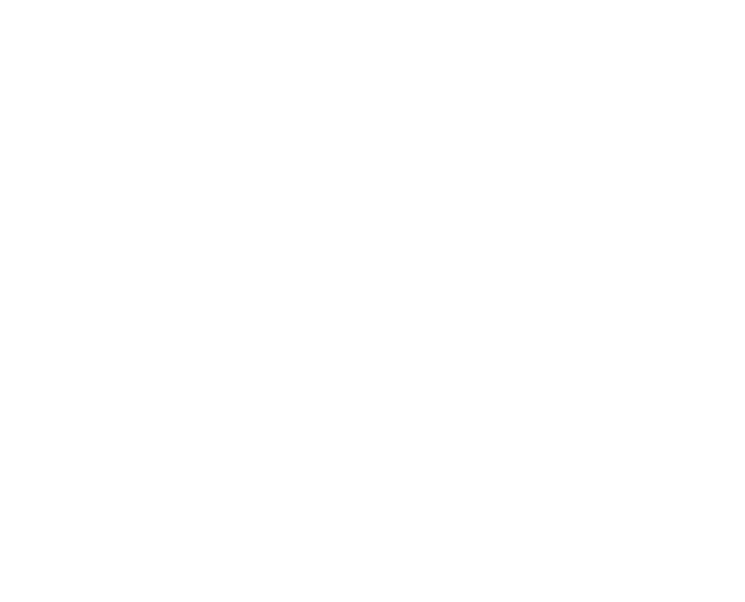 scroll, scrollTop: 0, scrollLeft: 0, axis: both 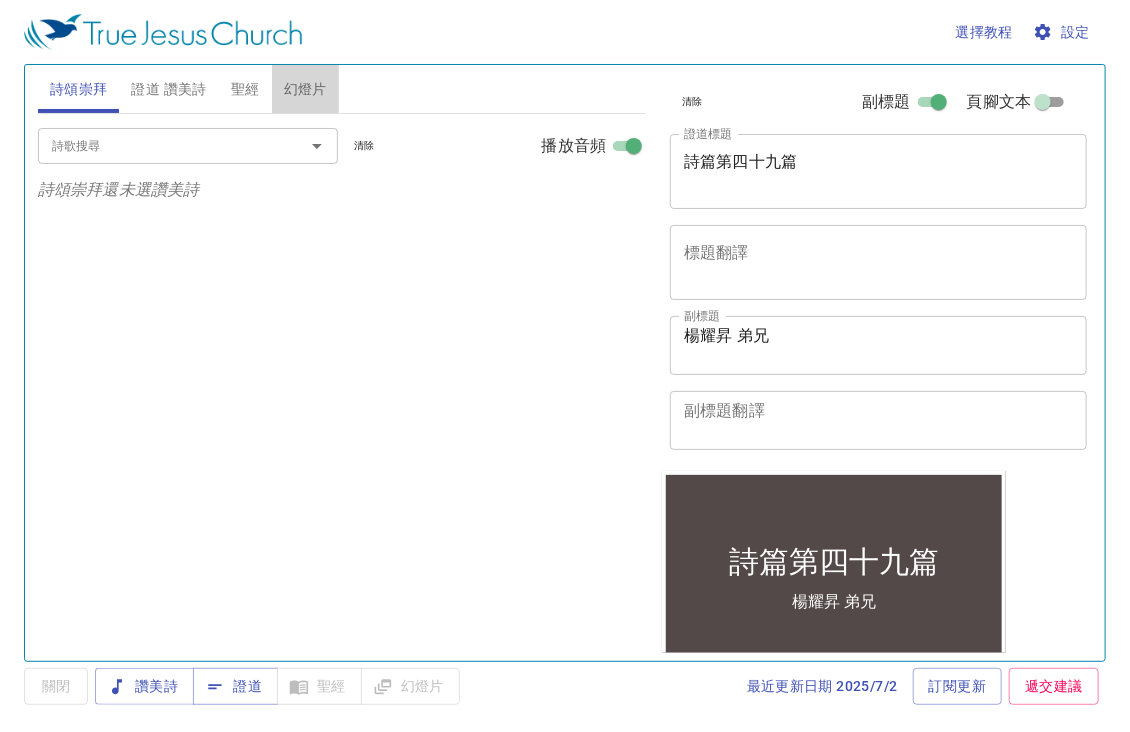 click on "幻燈片" at bounding box center [305, 89] 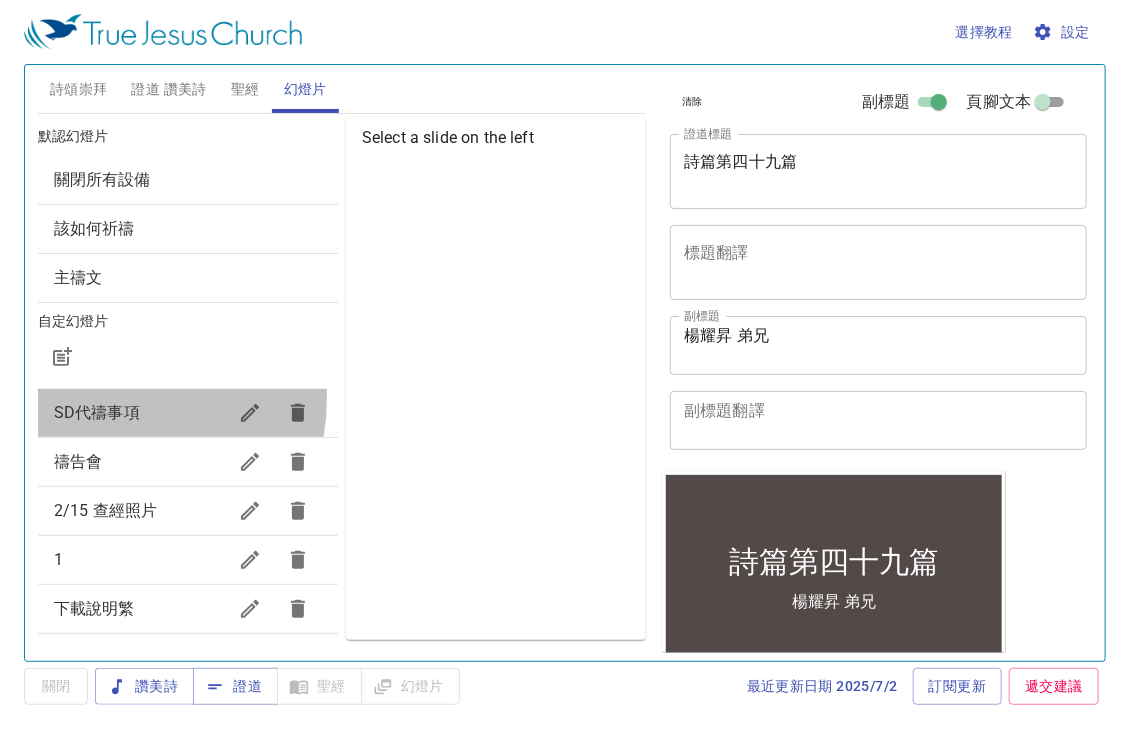 click on "SD代禱事項" at bounding box center [140, 413] 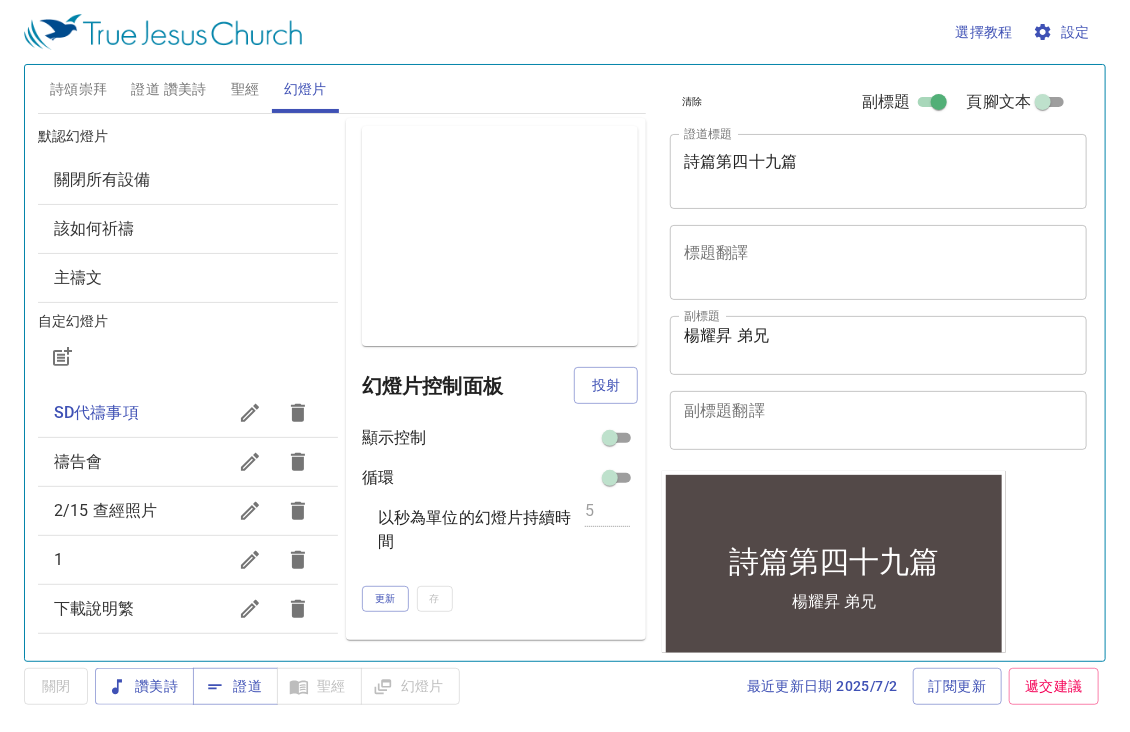 click on "投射" at bounding box center (606, 385) 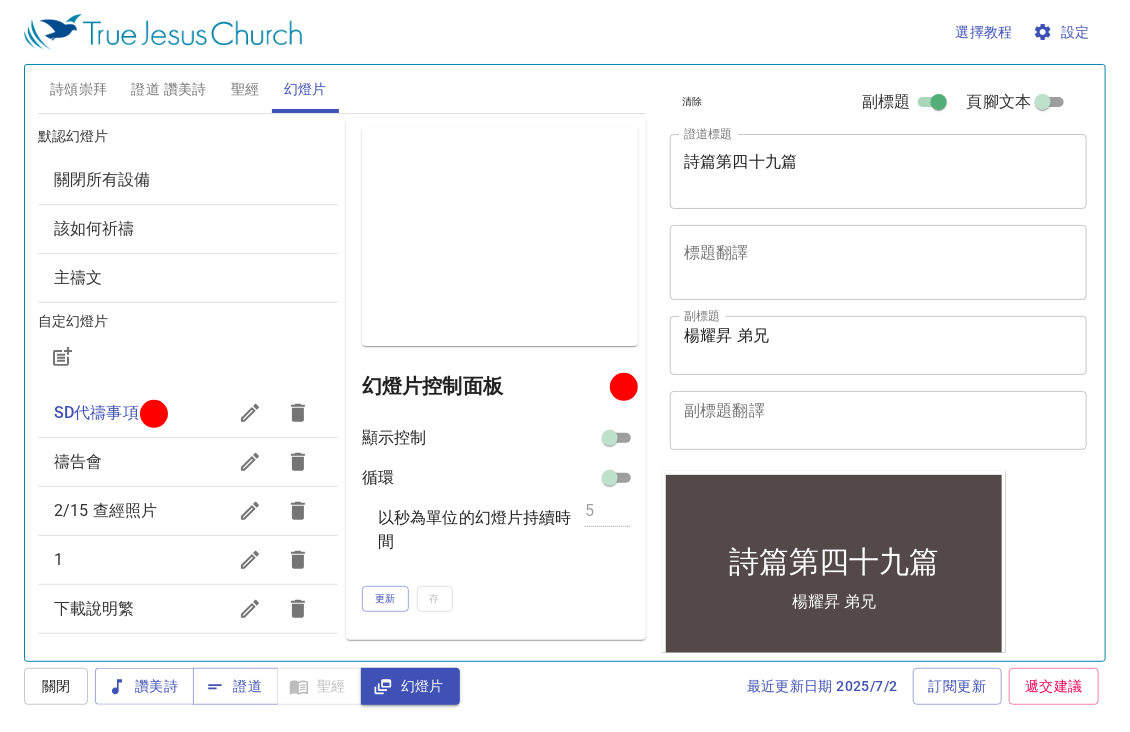 click on "設定" at bounding box center [1063, 32] 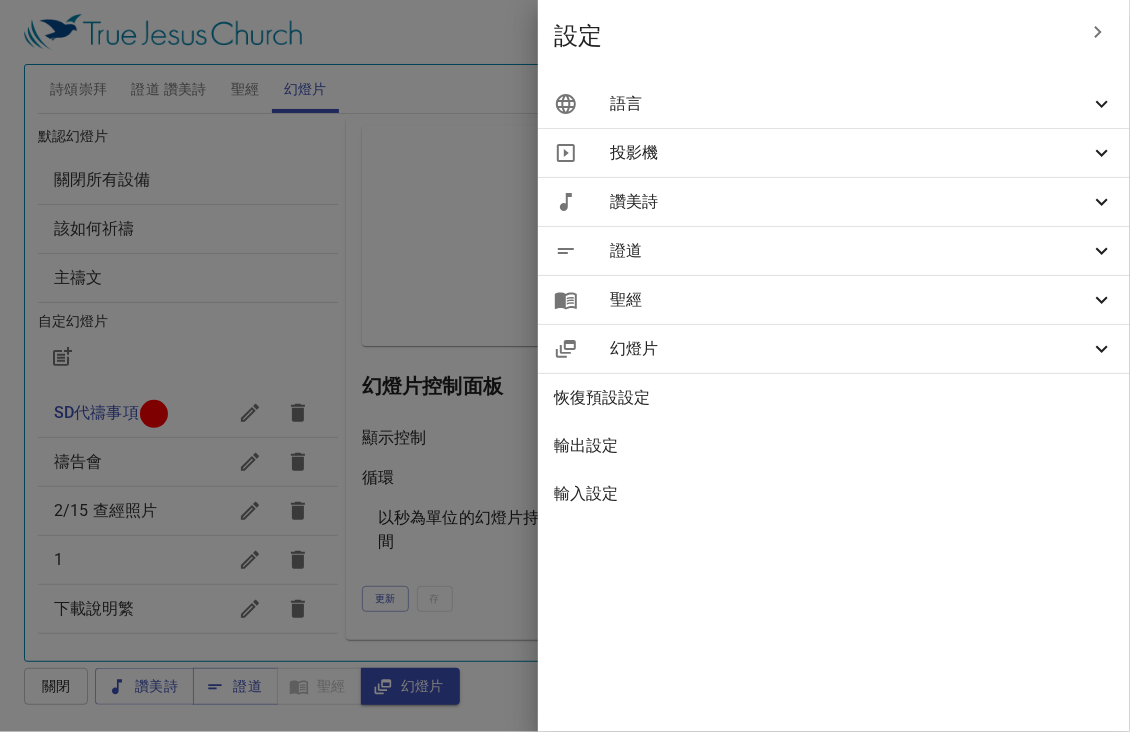 click on "語言" at bounding box center [850, 104] 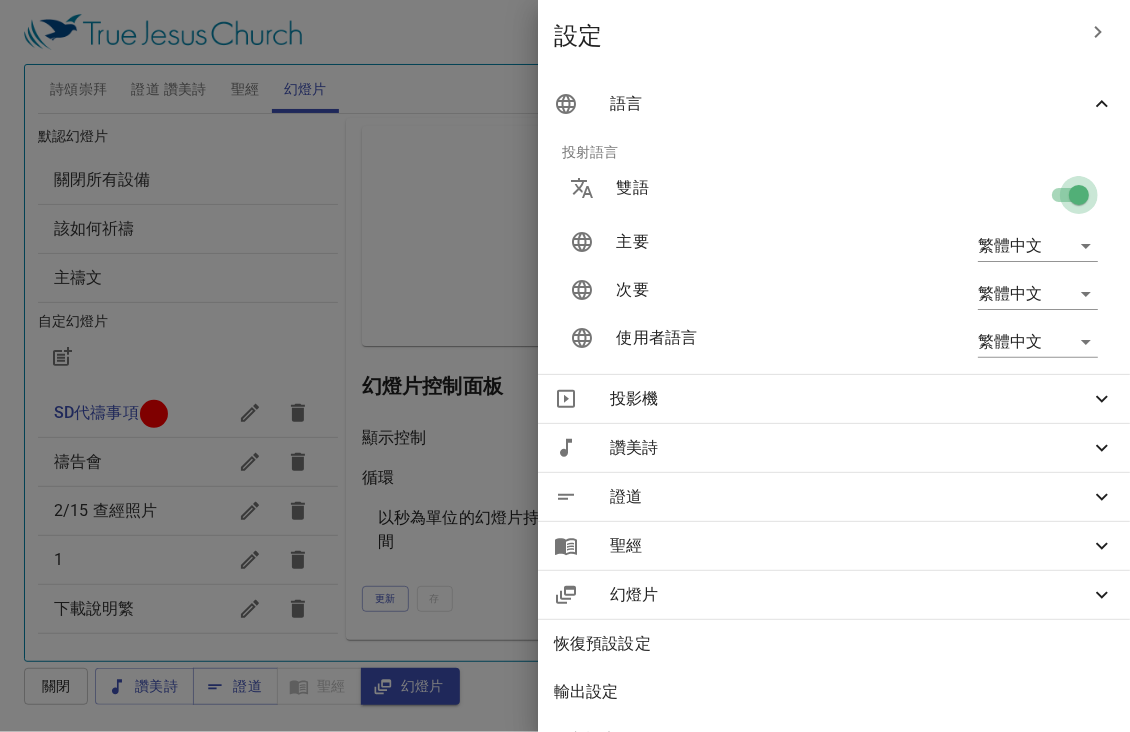 click at bounding box center [1079, 199] 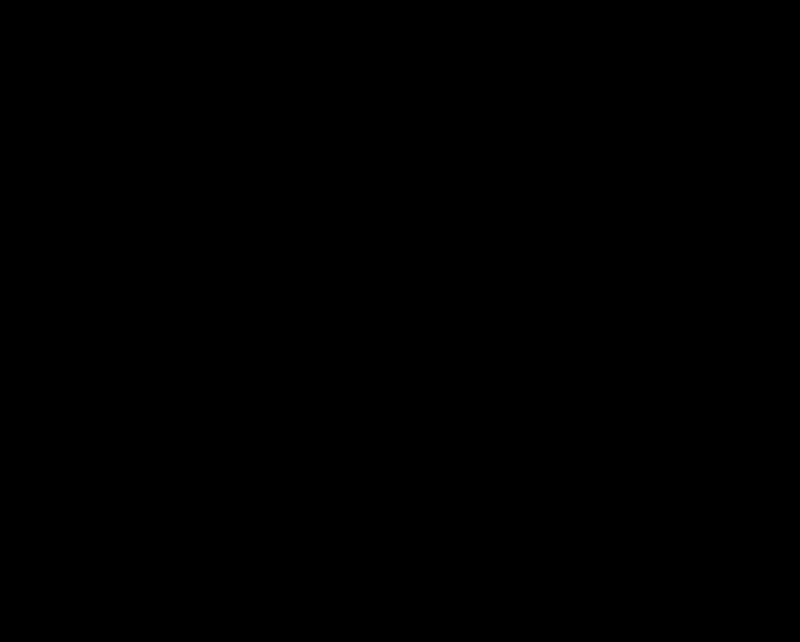 scroll, scrollTop: 0, scrollLeft: 0, axis: both 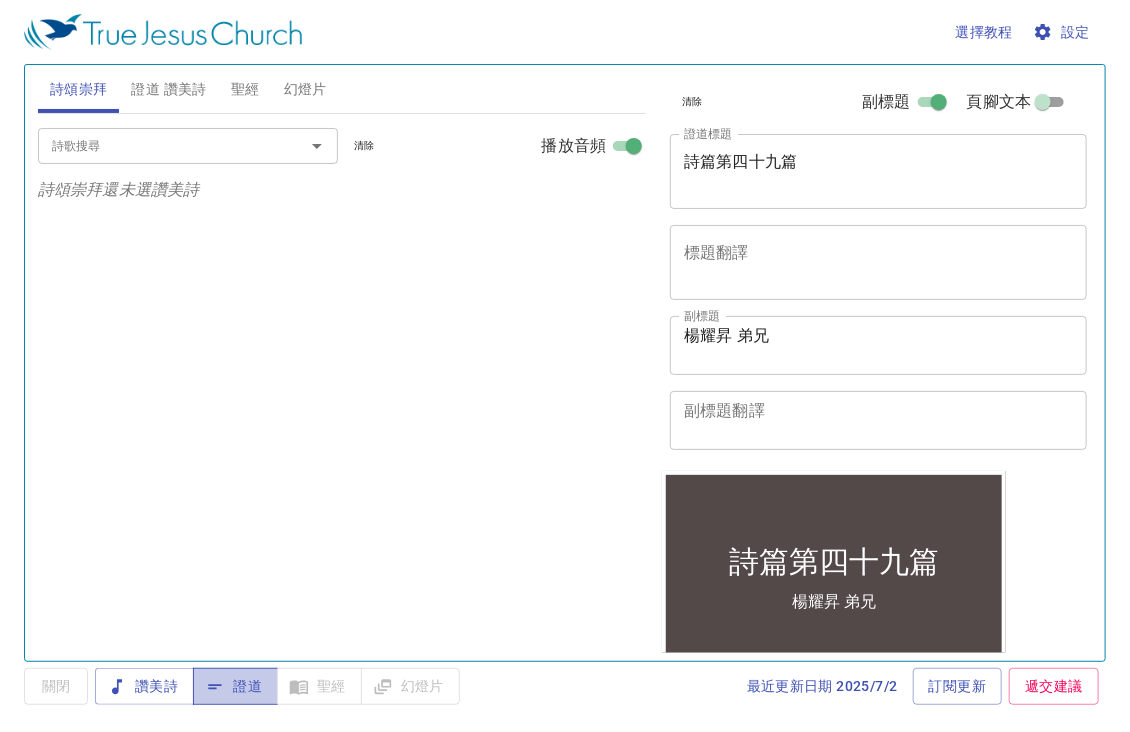 click on "證道" at bounding box center (144, 686) 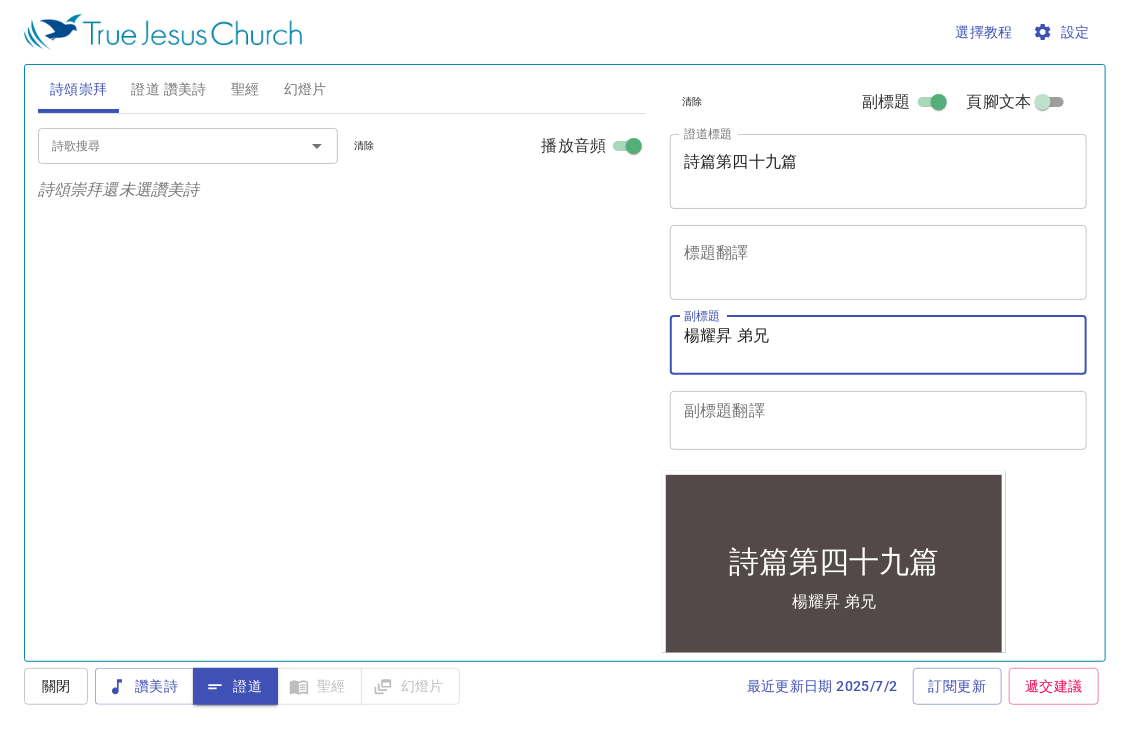 drag, startPoint x: 825, startPoint y: 343, endPoint x: 560, endPoint y: 362, distance: 265.68027 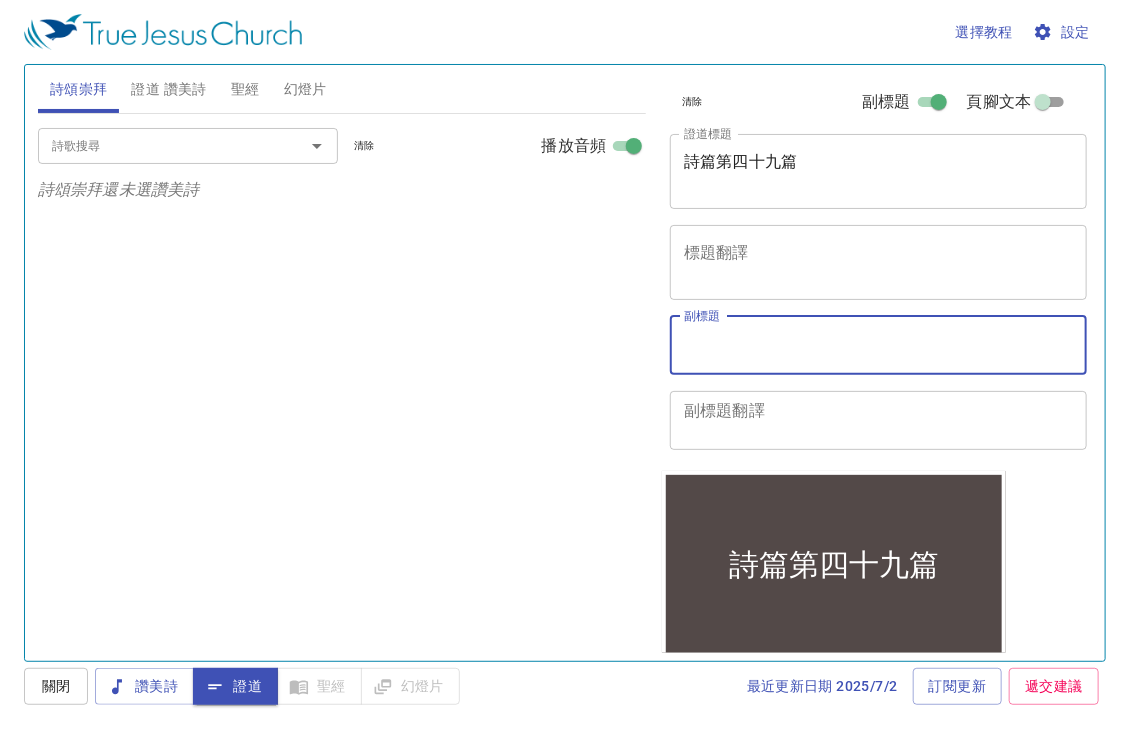 type 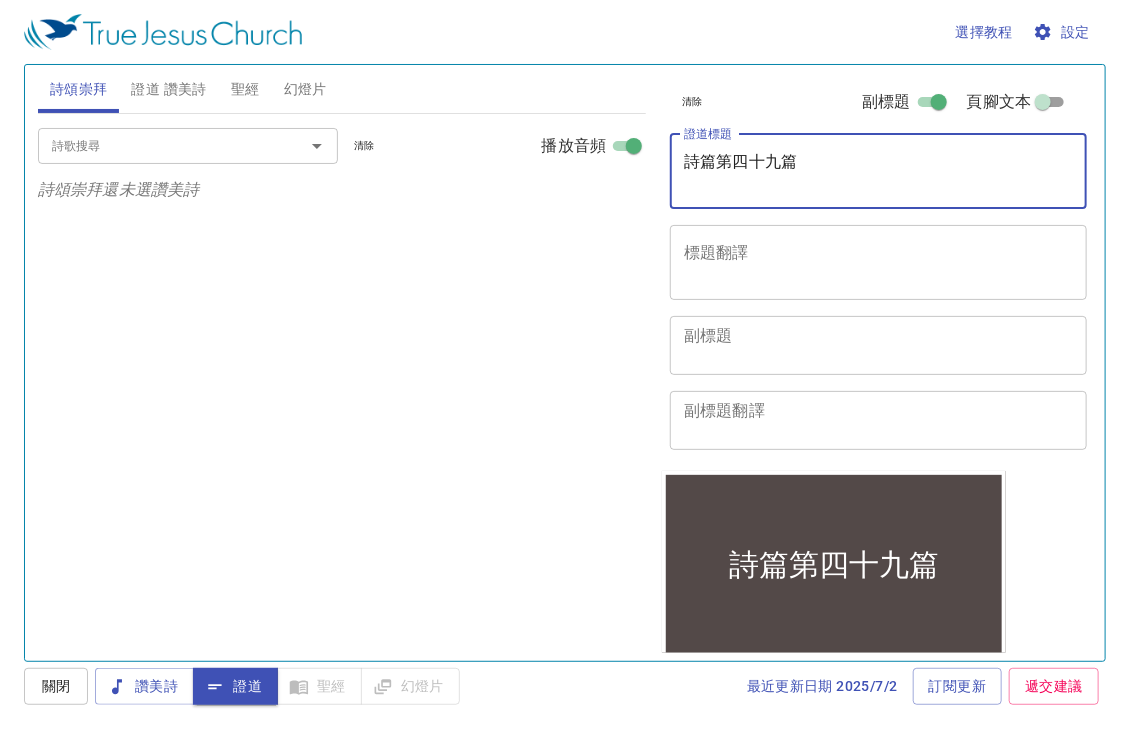 drag, startPoint x: 699, startPoint y: 171, endPoint x: 593, endPoint y: 174, distance: 106.04244 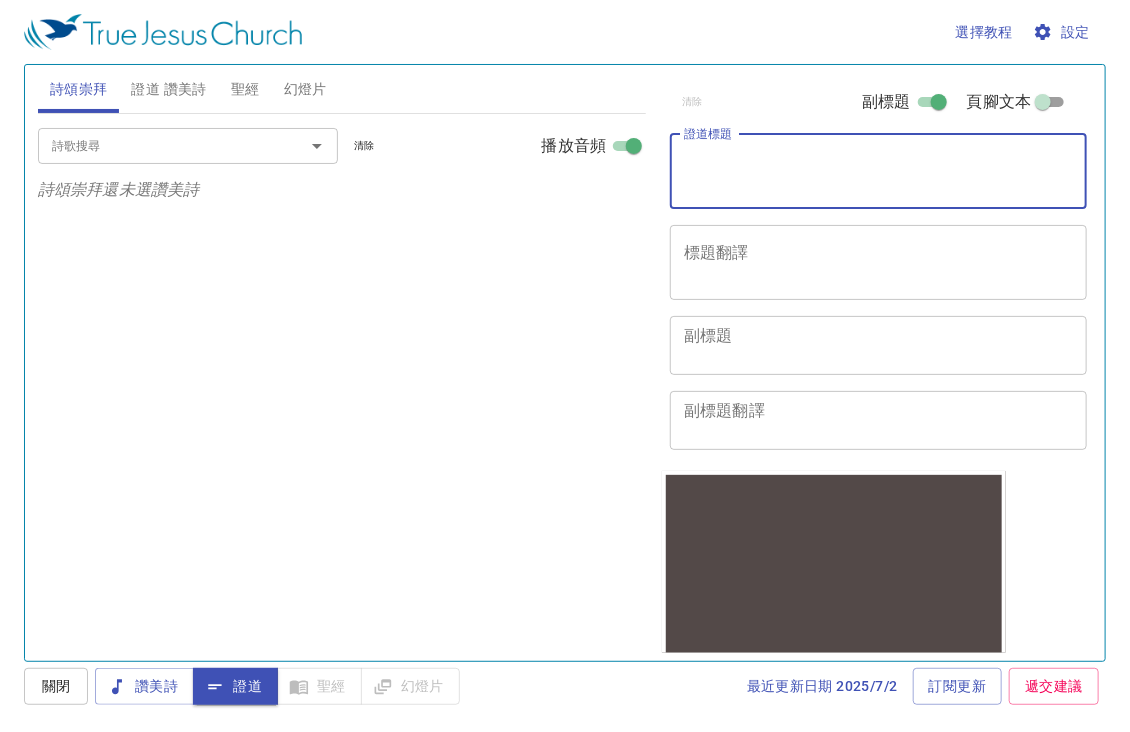 type 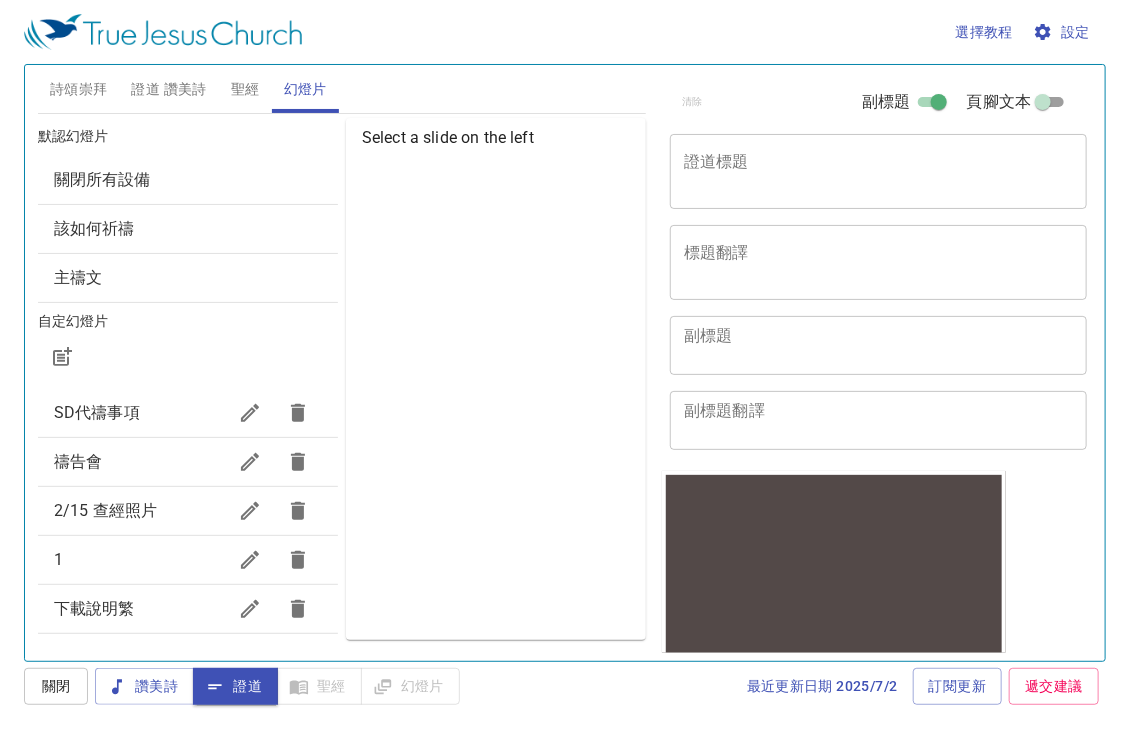 click on "SD代禱事項" at bounding box center (140, 413) 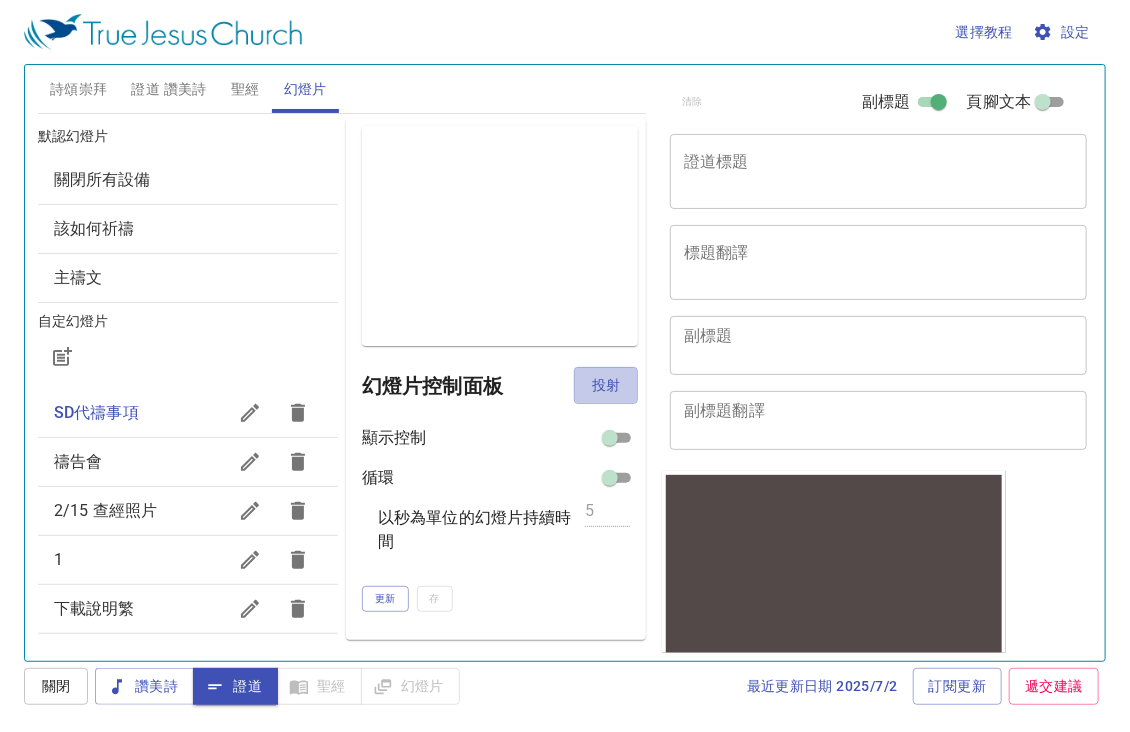 click on "投射" at bounding box center [606, 385] 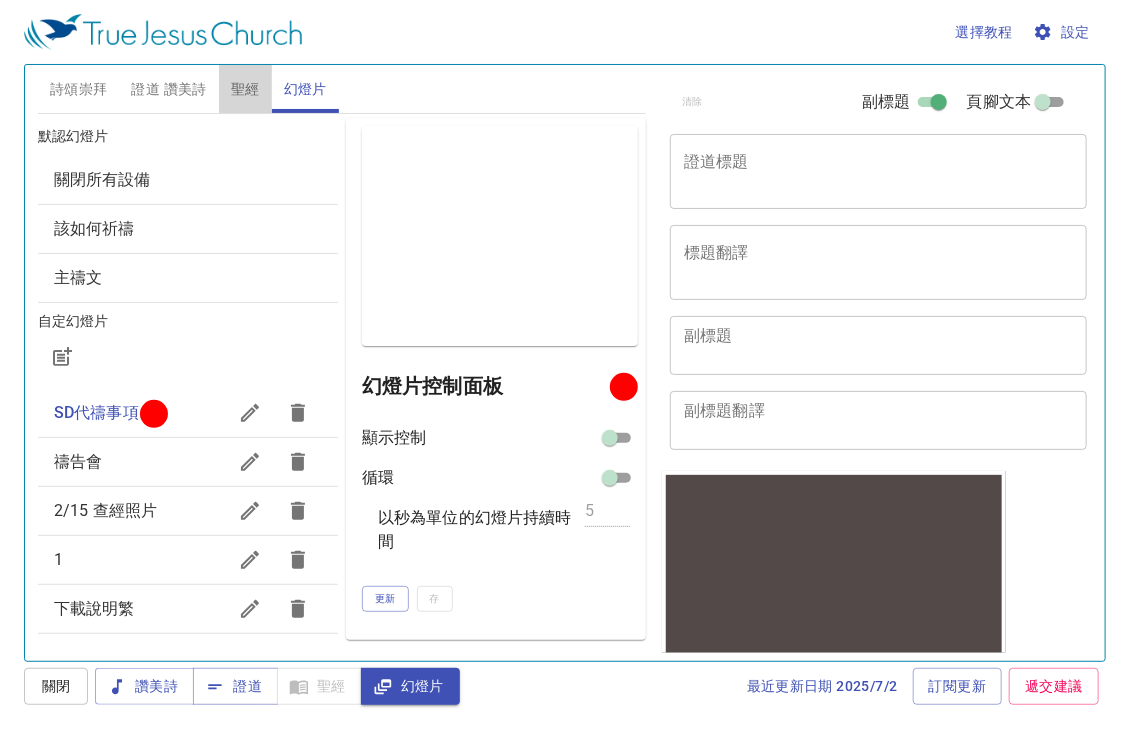 click on "聖經" at bounding box center [245, 89] 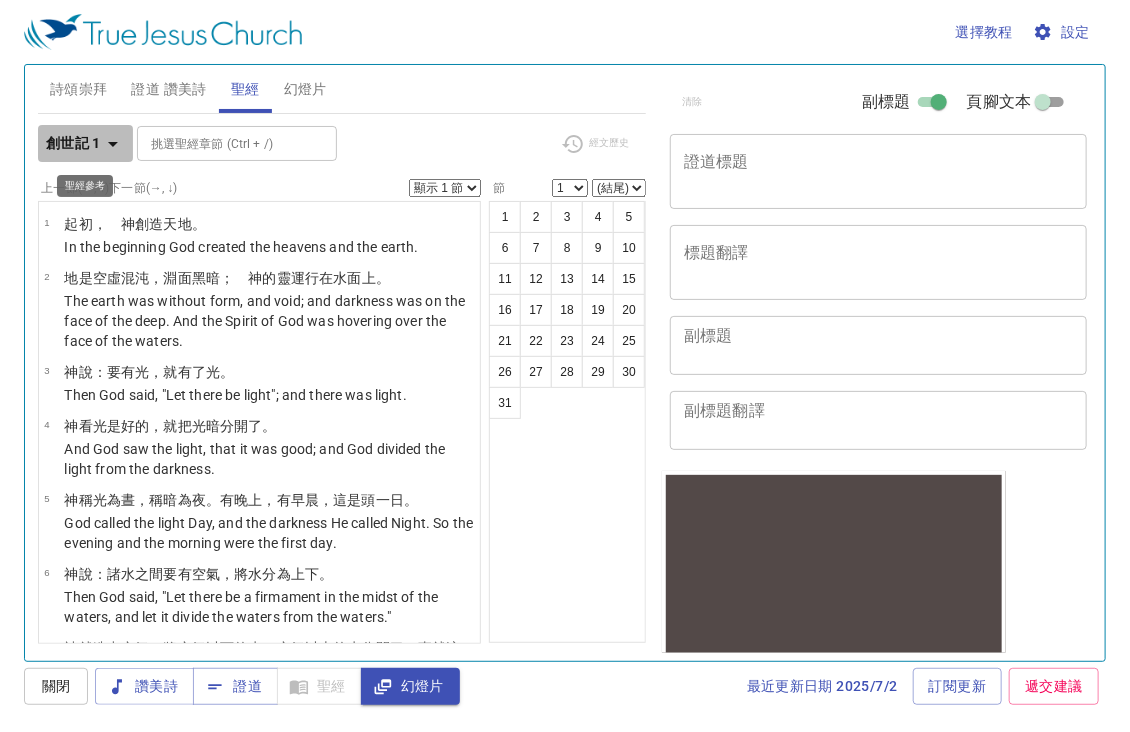 click on "創世記 1" at bounding box center (73, 143) 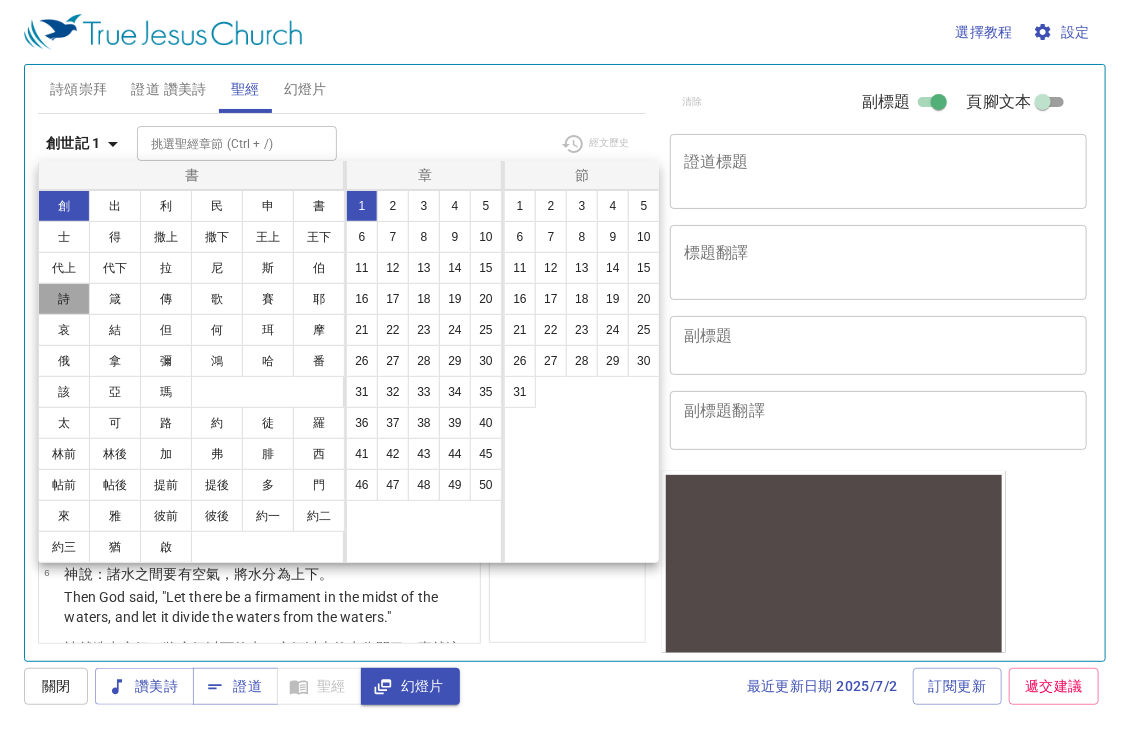 click on "詩" at bounding box center [64, 299] 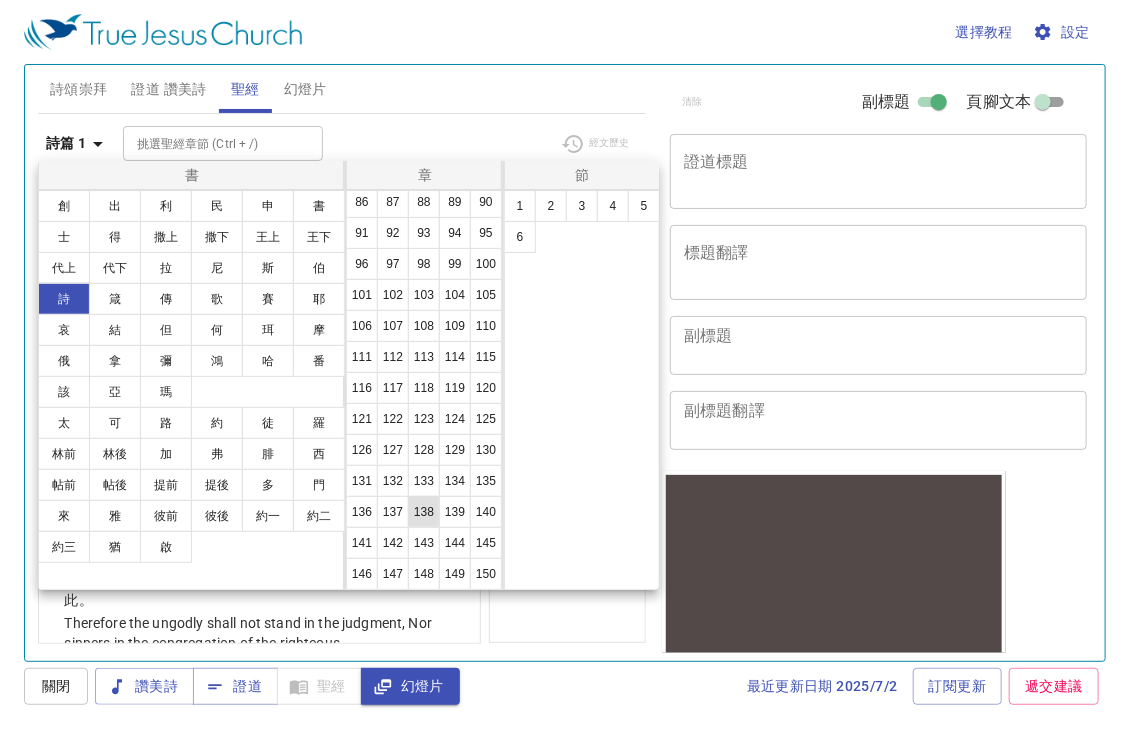 scroll, scrollTop: 778, scrollLeft: 0, axis: vertical 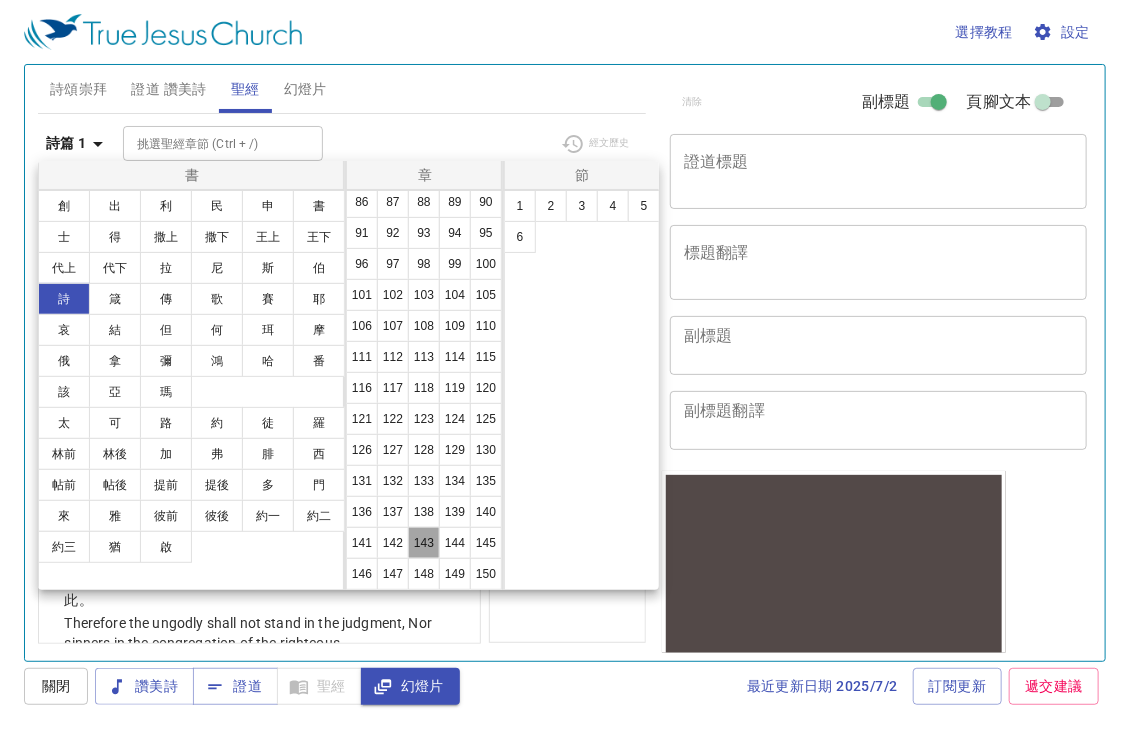 click on "143" at bounding box center (424, 543) 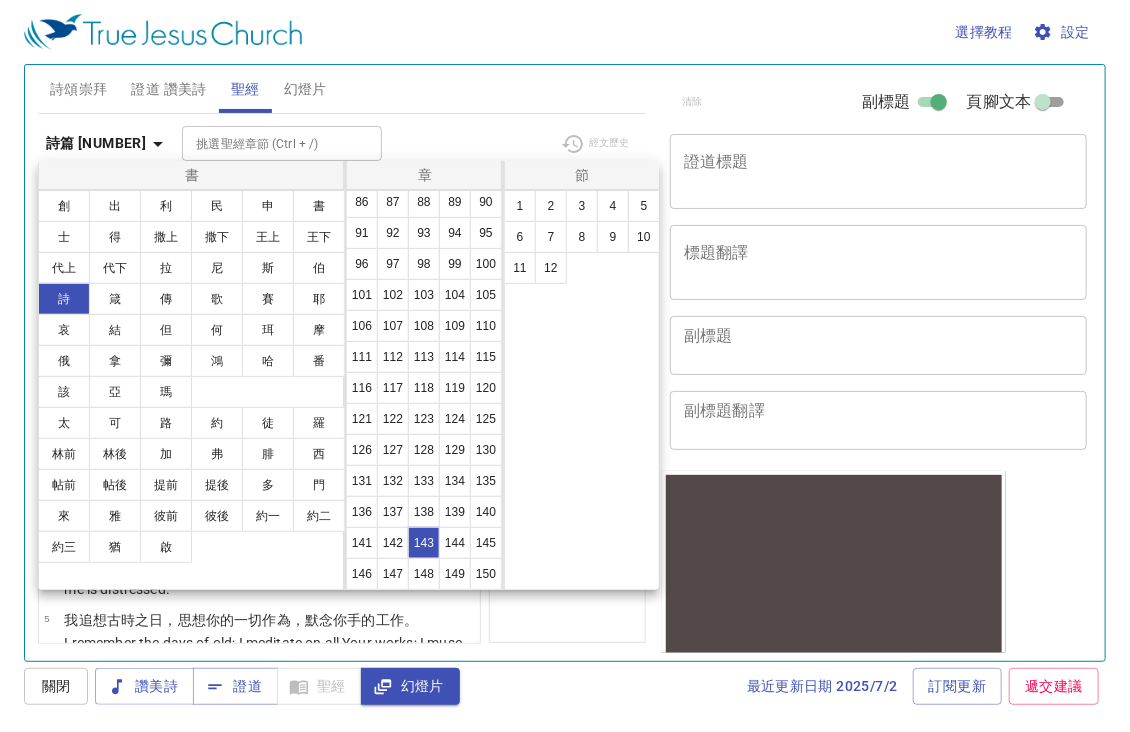 click at bounding box center [565, 366] 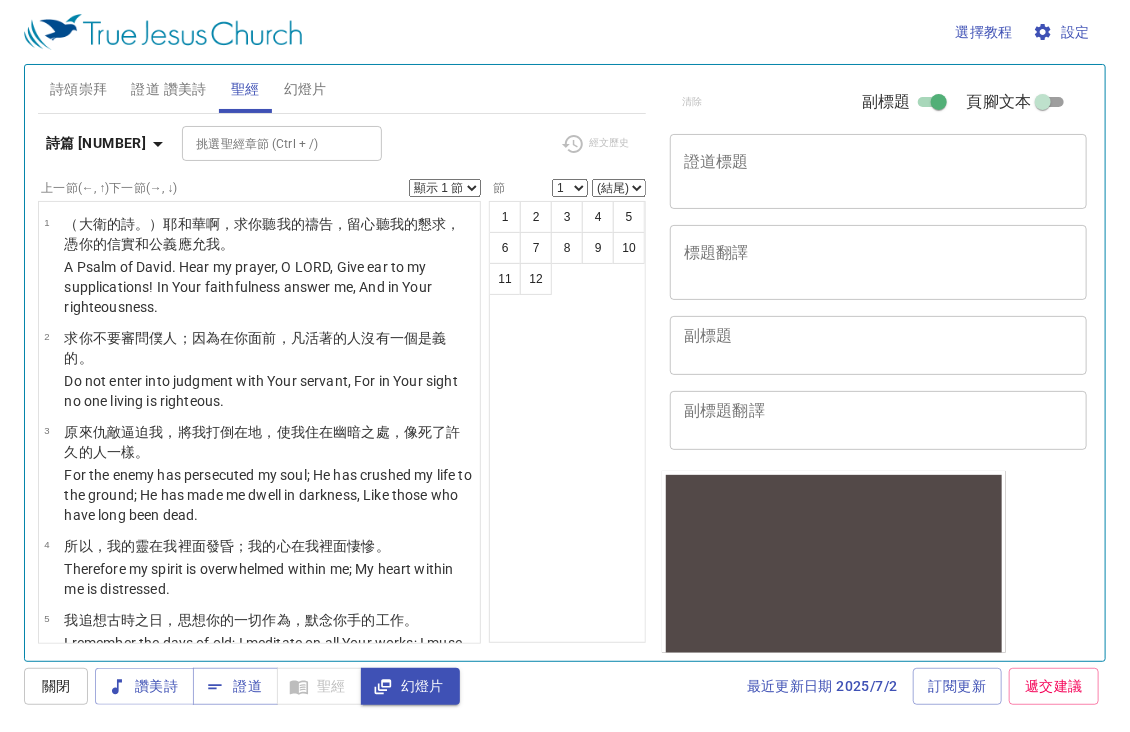 click on "Clear Subtitle Footer Text Sermon Title x Sermon Title Title Translation x Title Translation Subtitle x Subtitle Subtitle Translation x Subtitle Translation Footer Text Footer Text All Sermons ( 0 ) Clear Add to "All Sermons" No content has been saved yet" at bounding box center (877, 355) 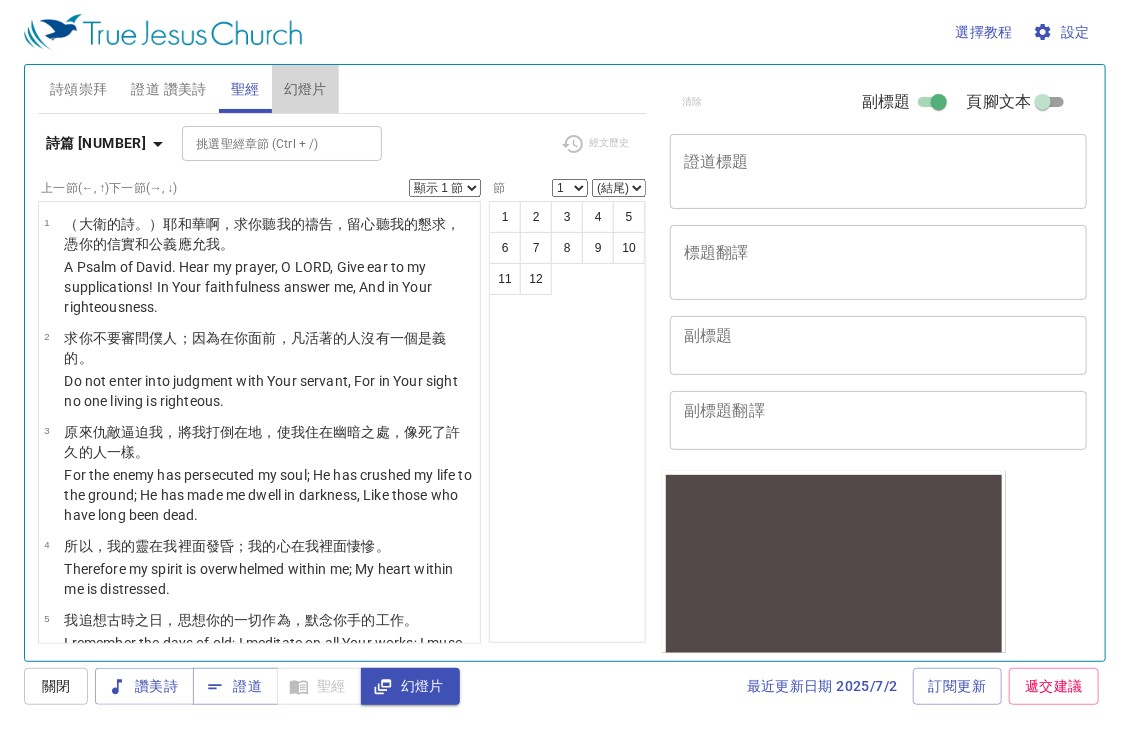 click on "幻燈片" at bounding box center [305, 89] 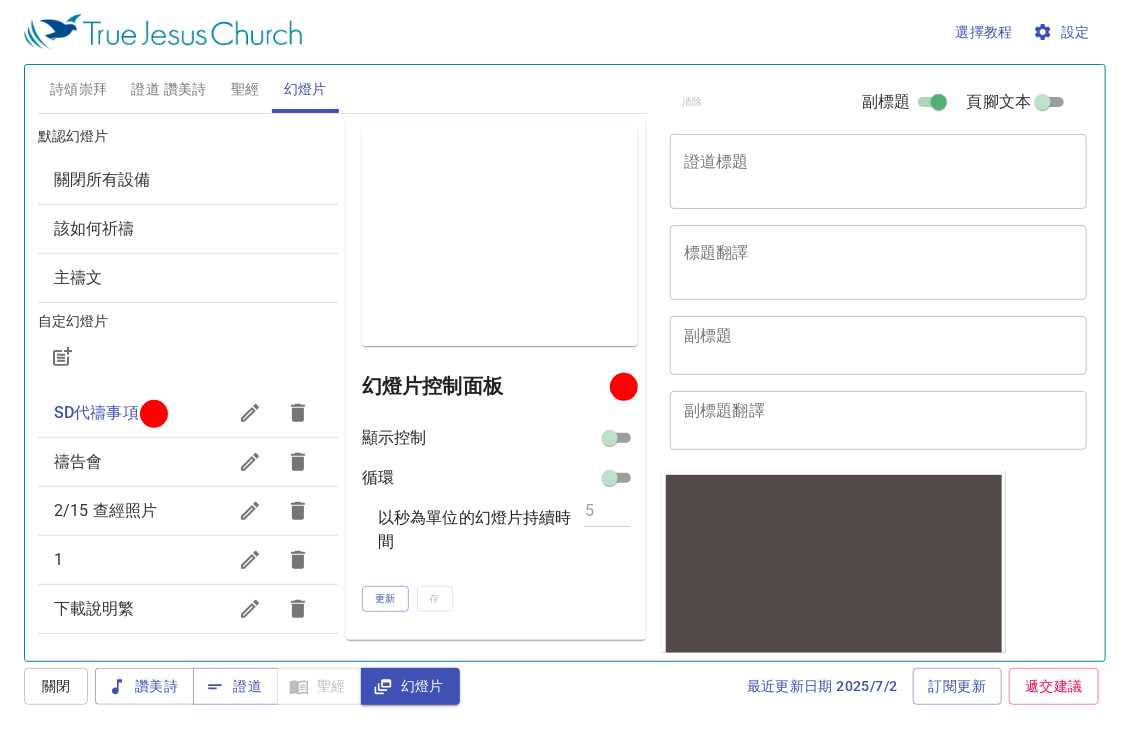 click on "聖經" at bounding box center (245, 89) 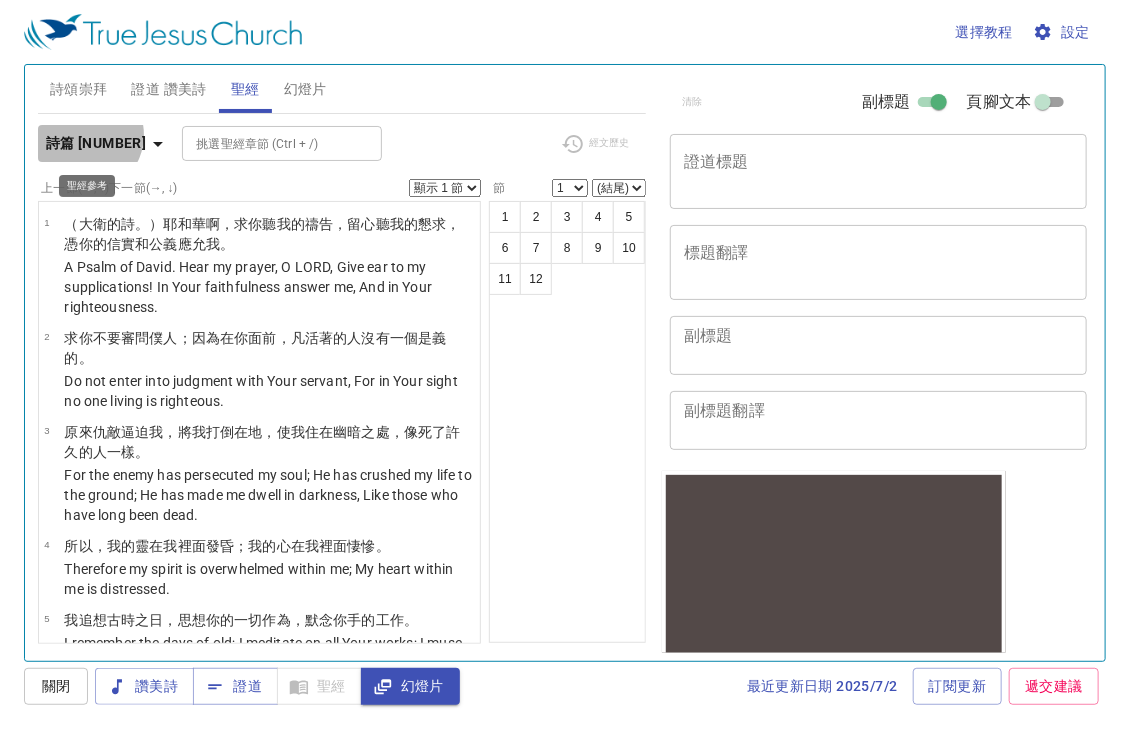 click on "詩篇 [NUMBER]" at bounding box center [96, 143] 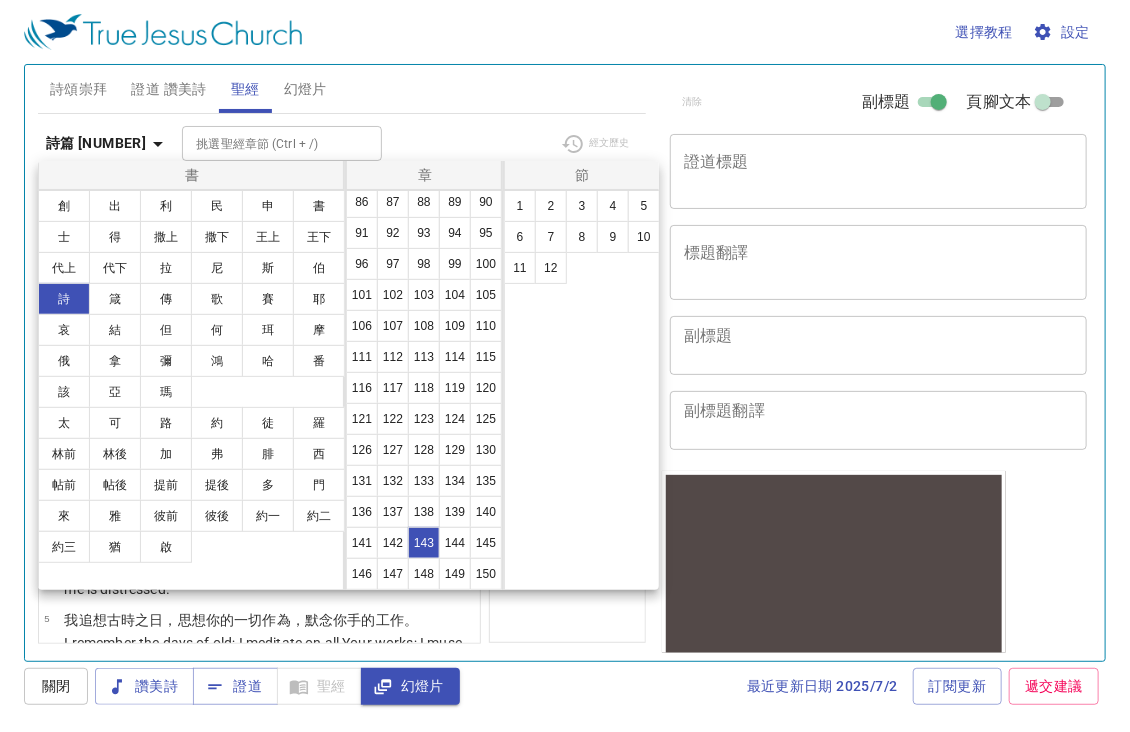 scroll, scrollTop: 778, scrollLeft: 0, axis: vertical 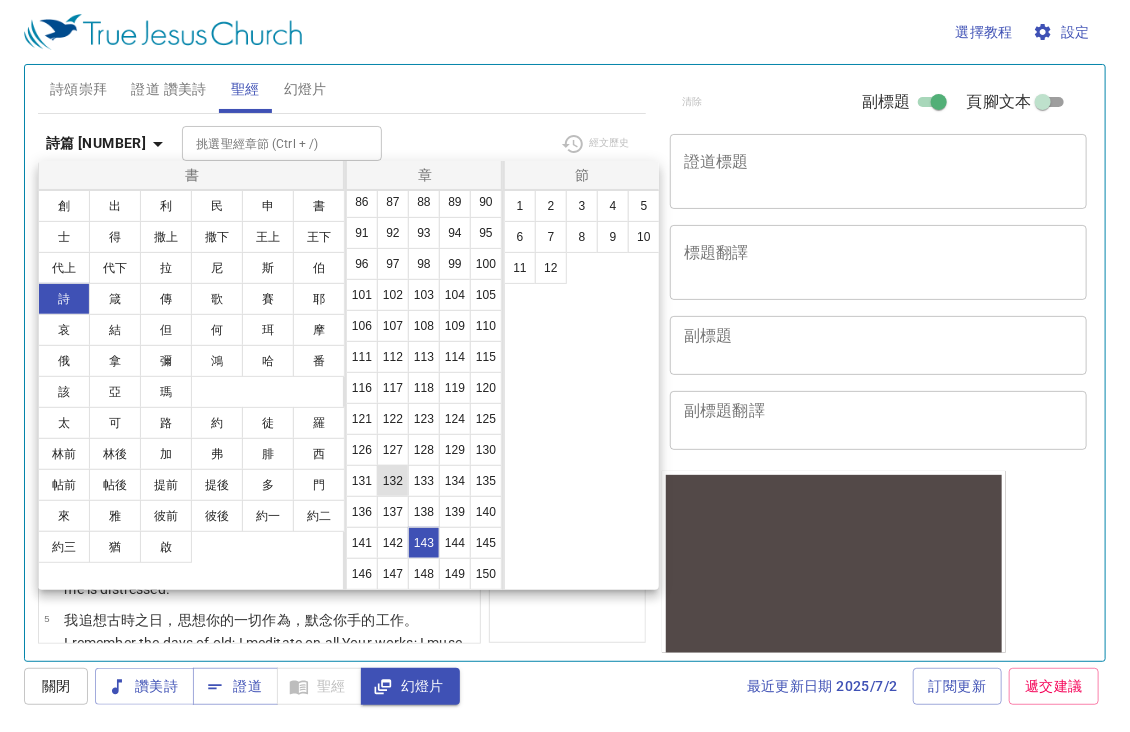 click on "132" at bounding box center [393, 481] 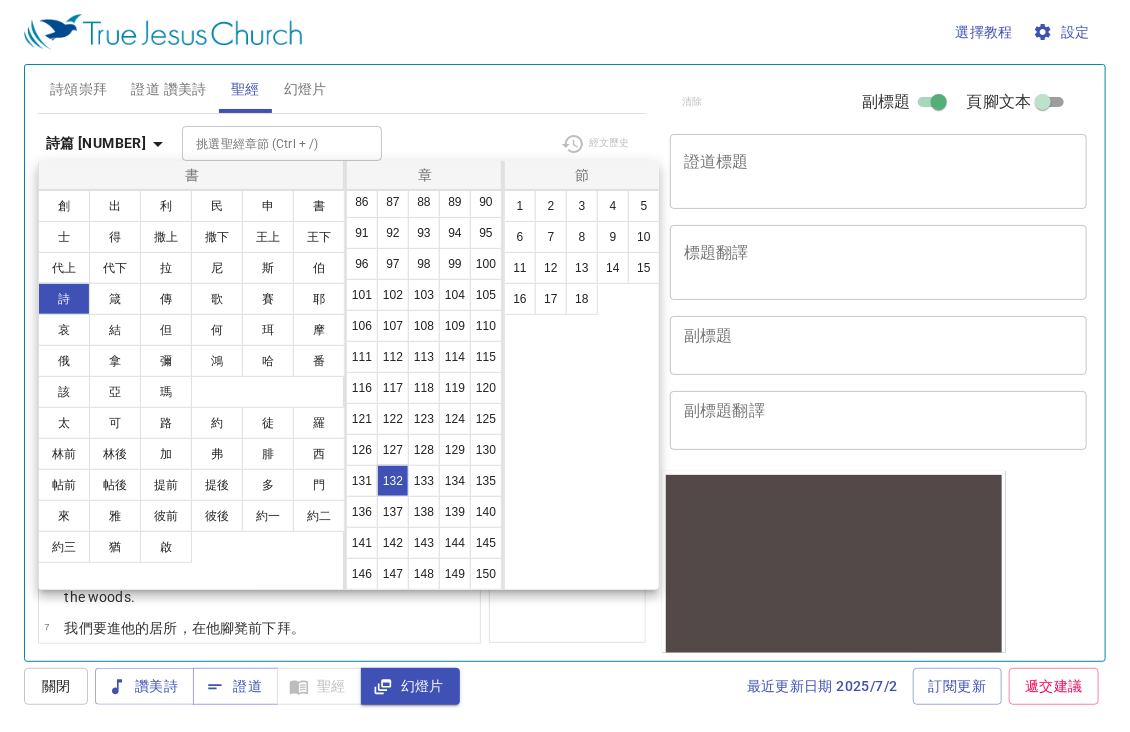 click at bounding box center (565, 366) 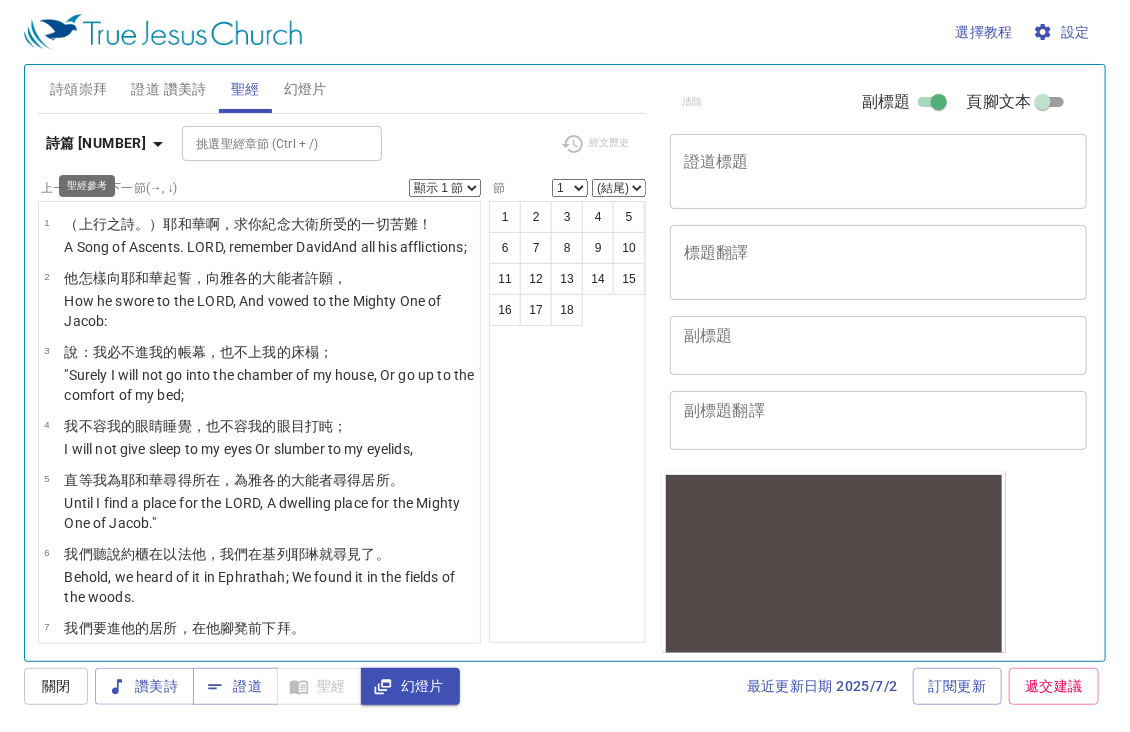 click at bounding box center [158, 144] 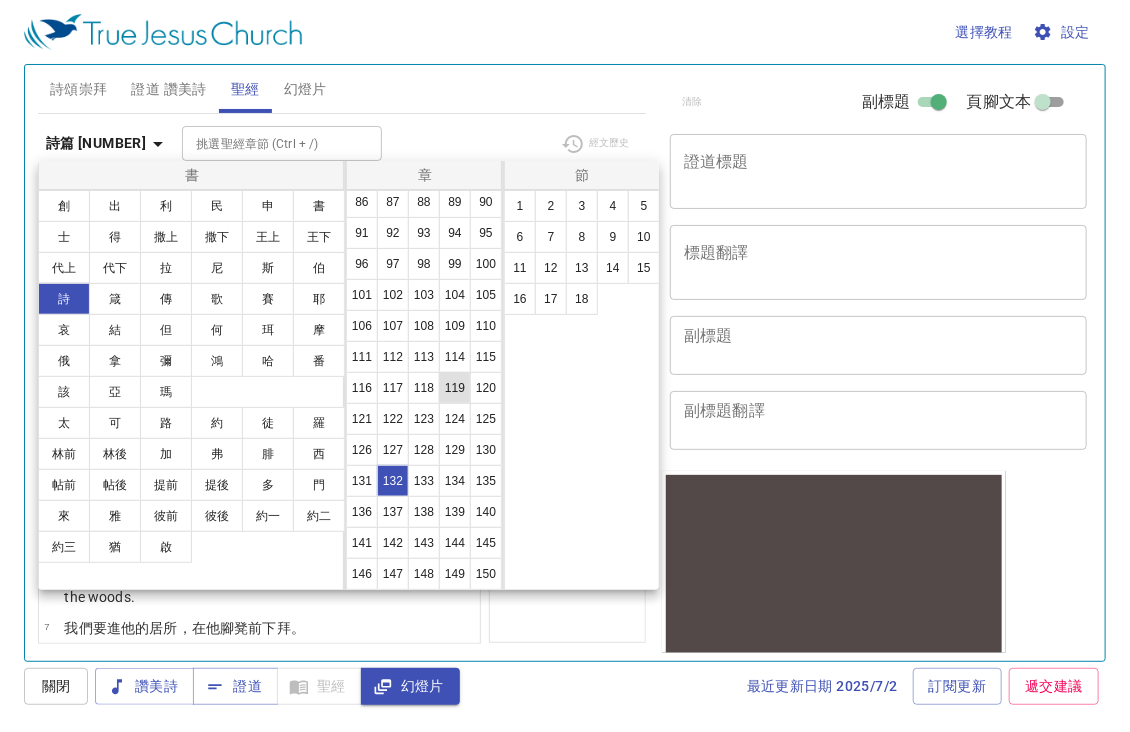 scroll, scrollTop: 778, scrollLeft: 0, axis: vertical 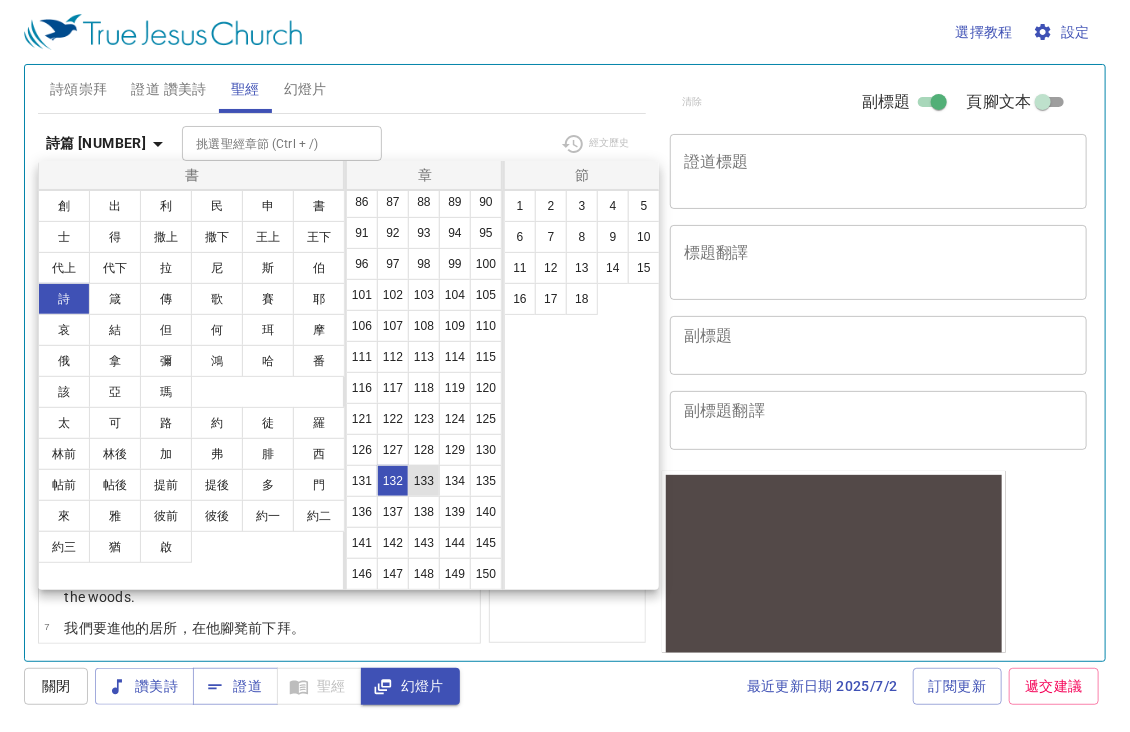 click on "133" at bounding box center (424, 481) 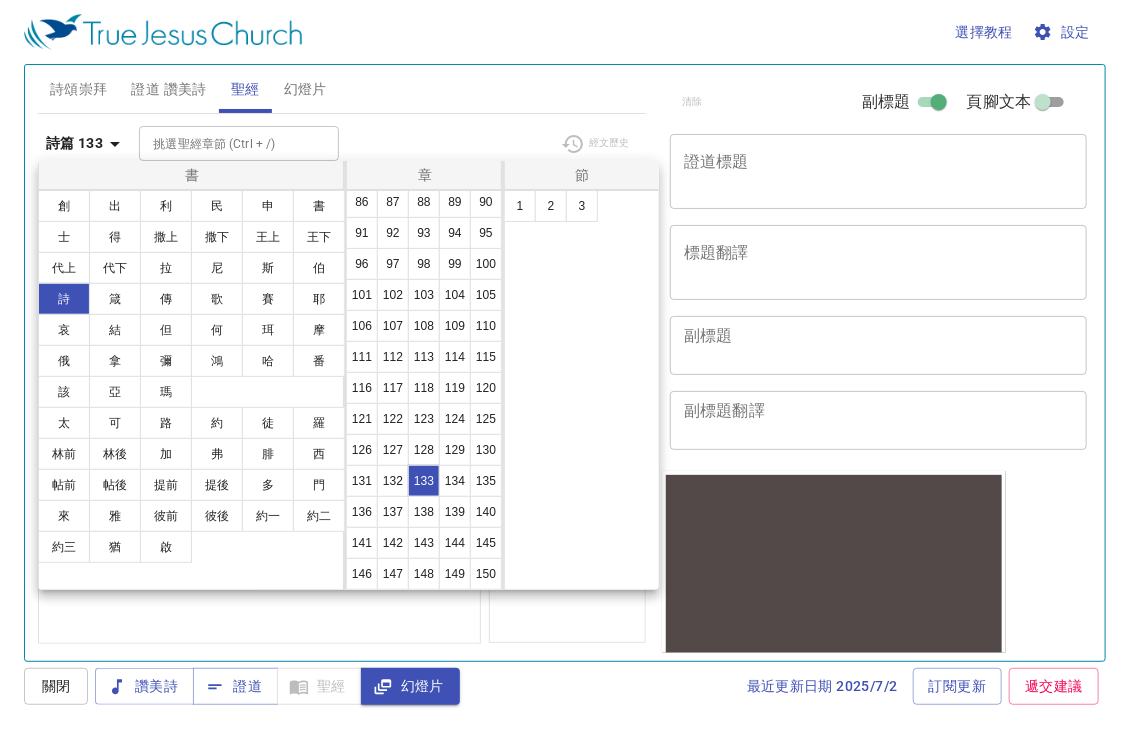 click at bounding box center (565, 366) 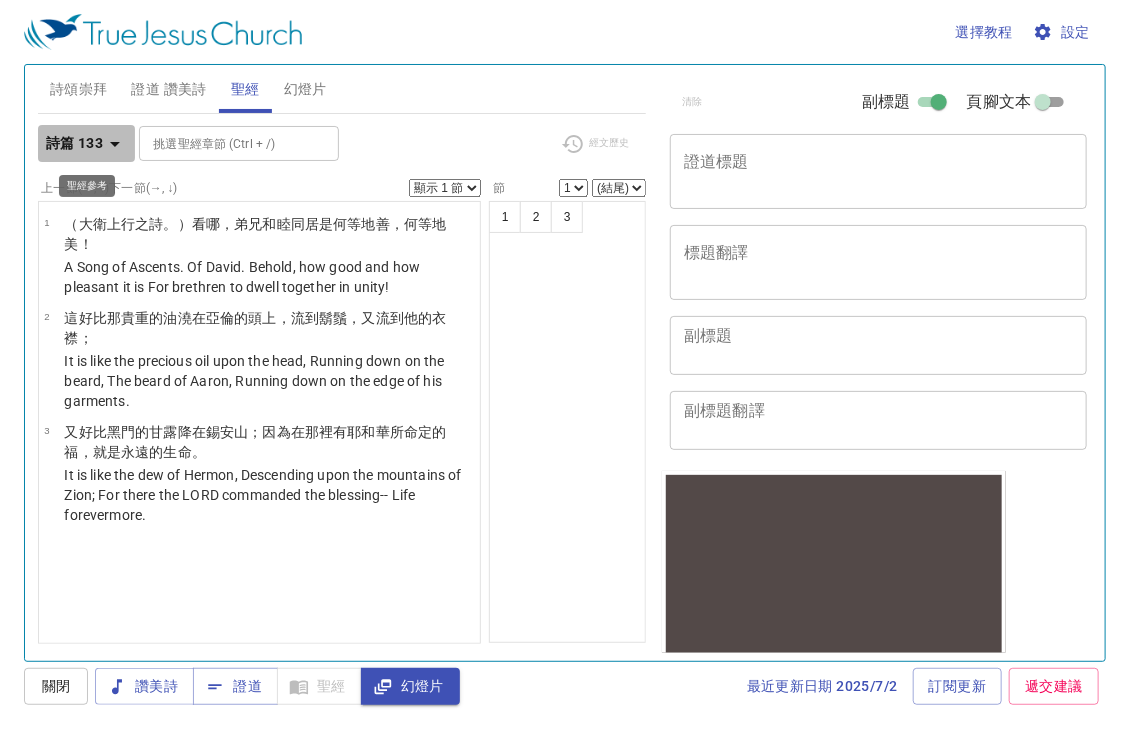 click on "詩篇 133" at bounding box center [74, 143] 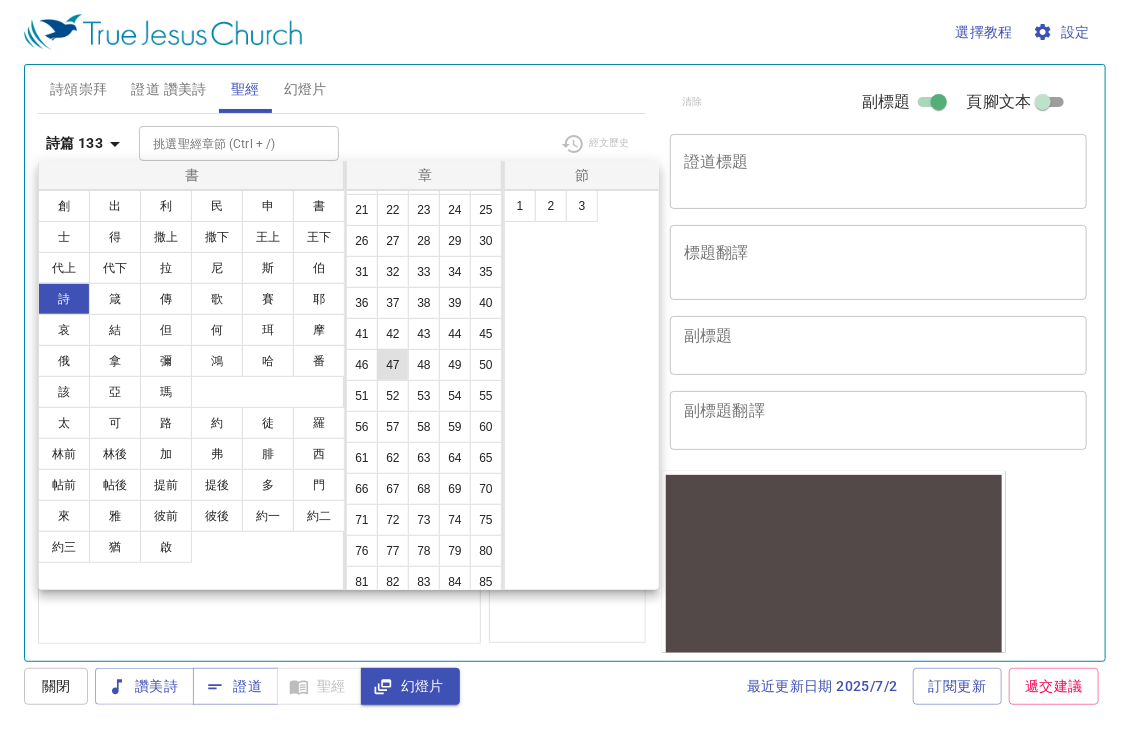 scroll, scrollTop: 200, scrollLeft: 0, axis: vertical 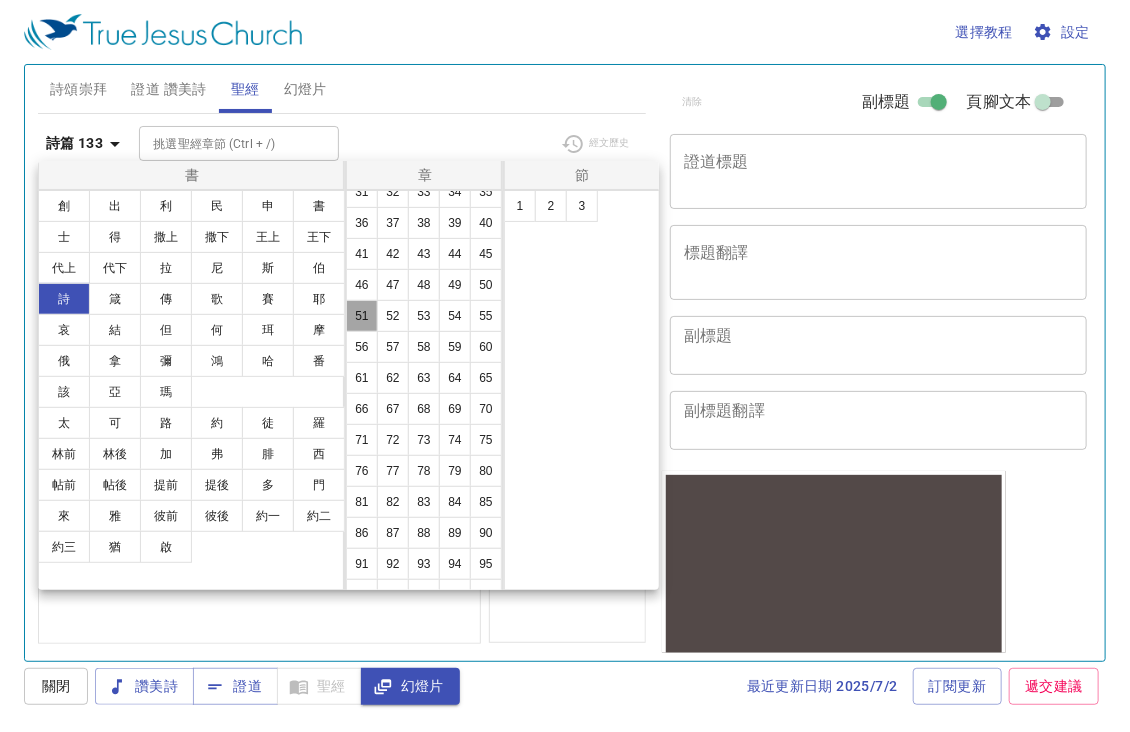 click on "51" at bounding box center [362, 316] 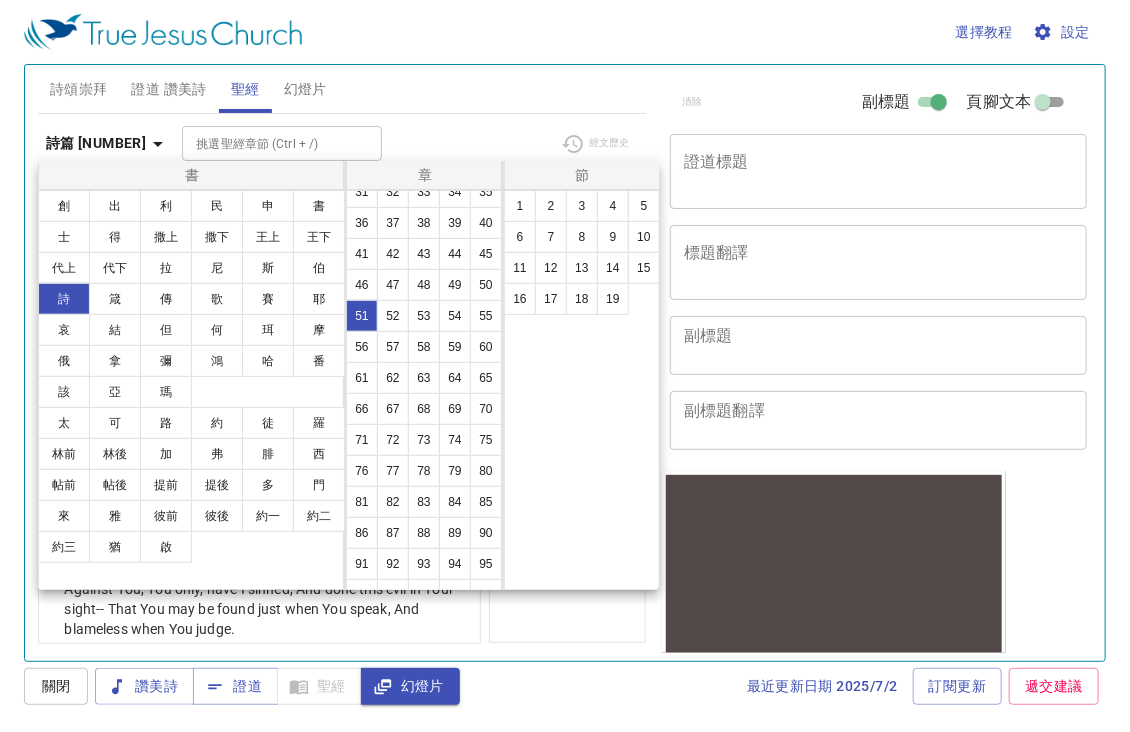 click at bounding box center [565, 366] 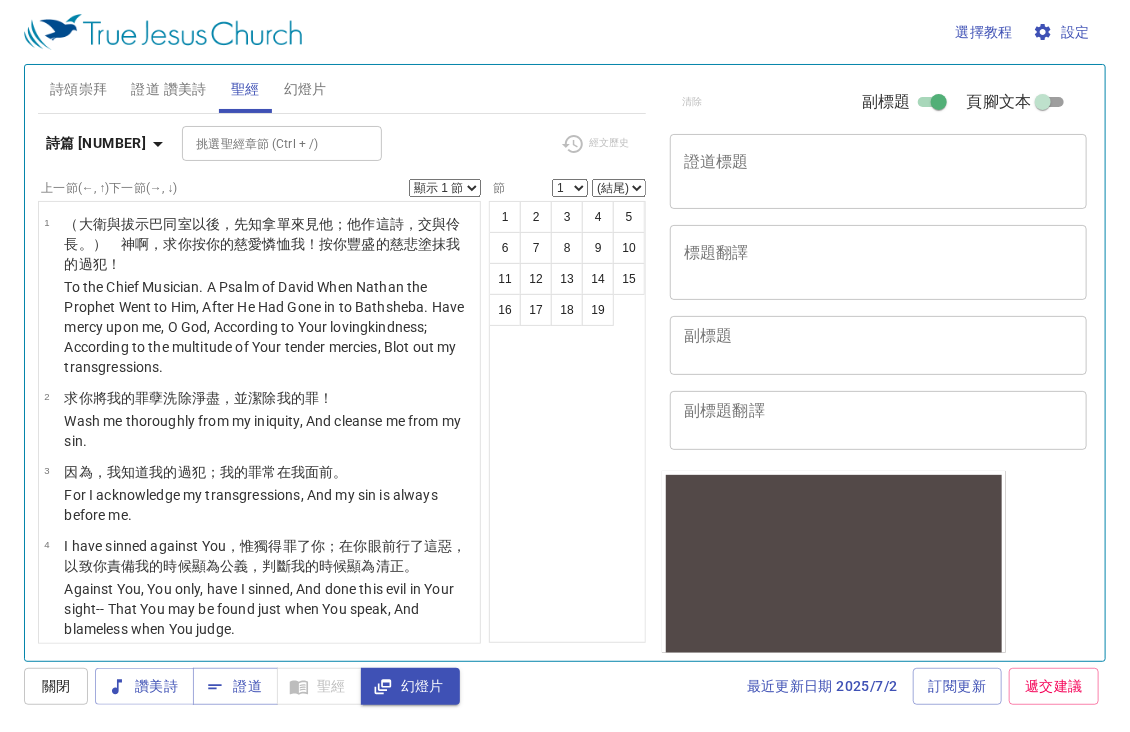 click on "幻燈片" at bounding box center (305, 89) 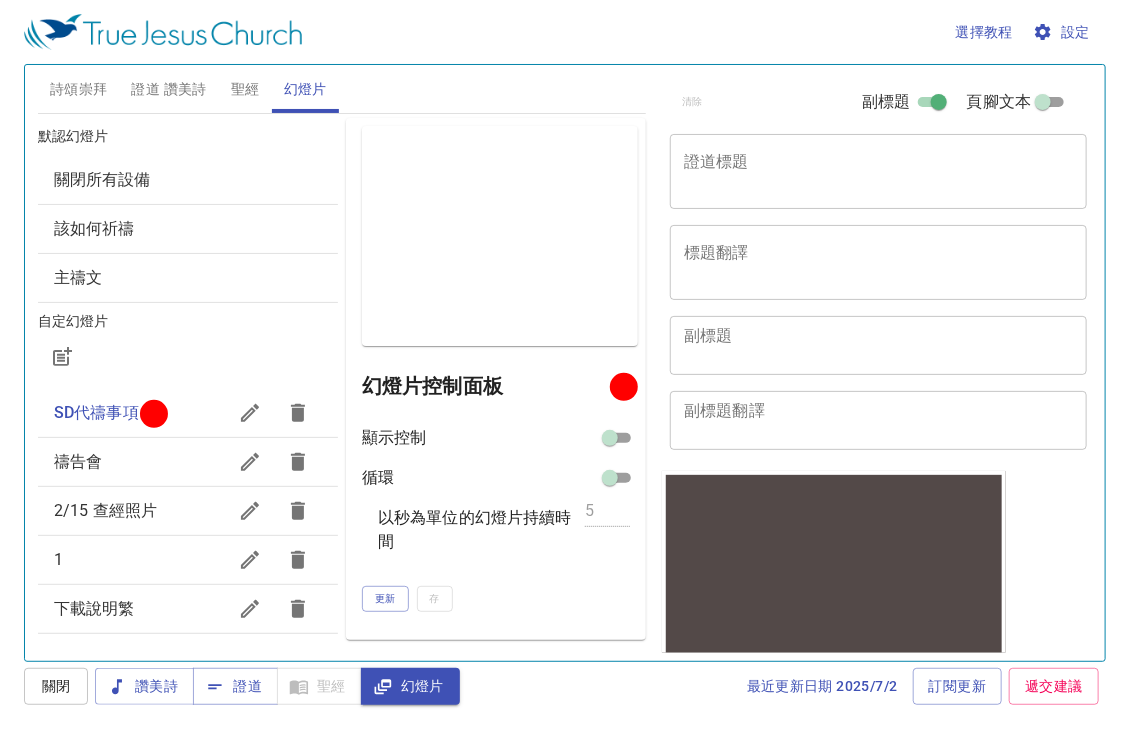click on "詩頌崇拜 證道 讚美詩 聖經 幻燈片" at bounding box center [342, 89] 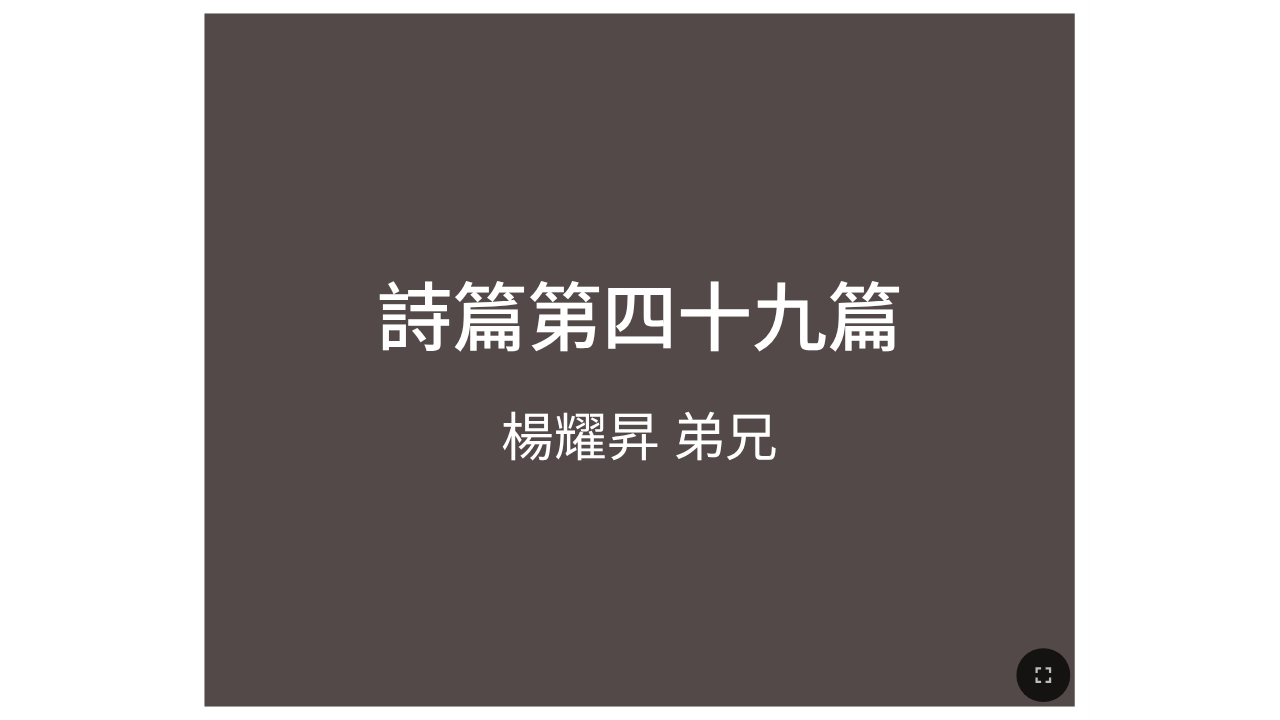 scroll, scrollTop: 0, scrollLeft: 0, axis: both 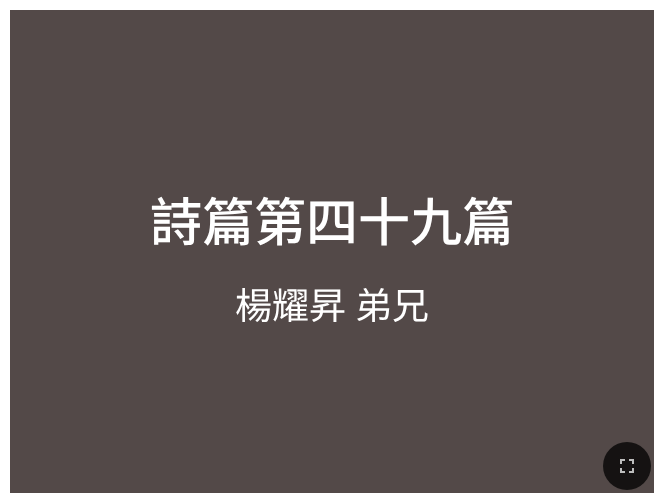 click at bounding box center [332, 466] 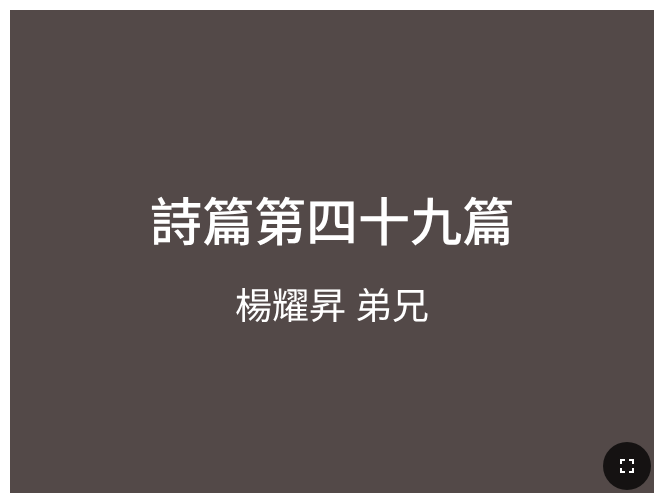 click at bounding box center (627, 466) 